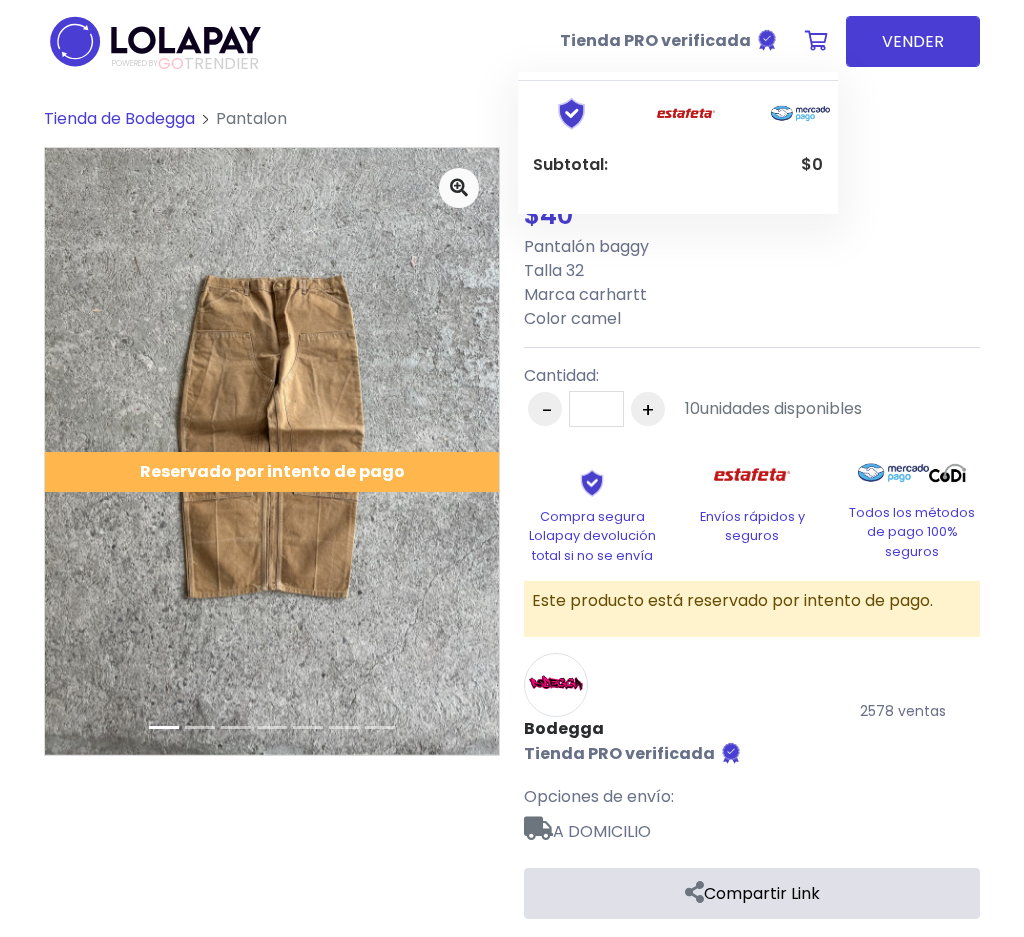 scroll, scrollTop: 0, scrollLeft: 0, axis: both 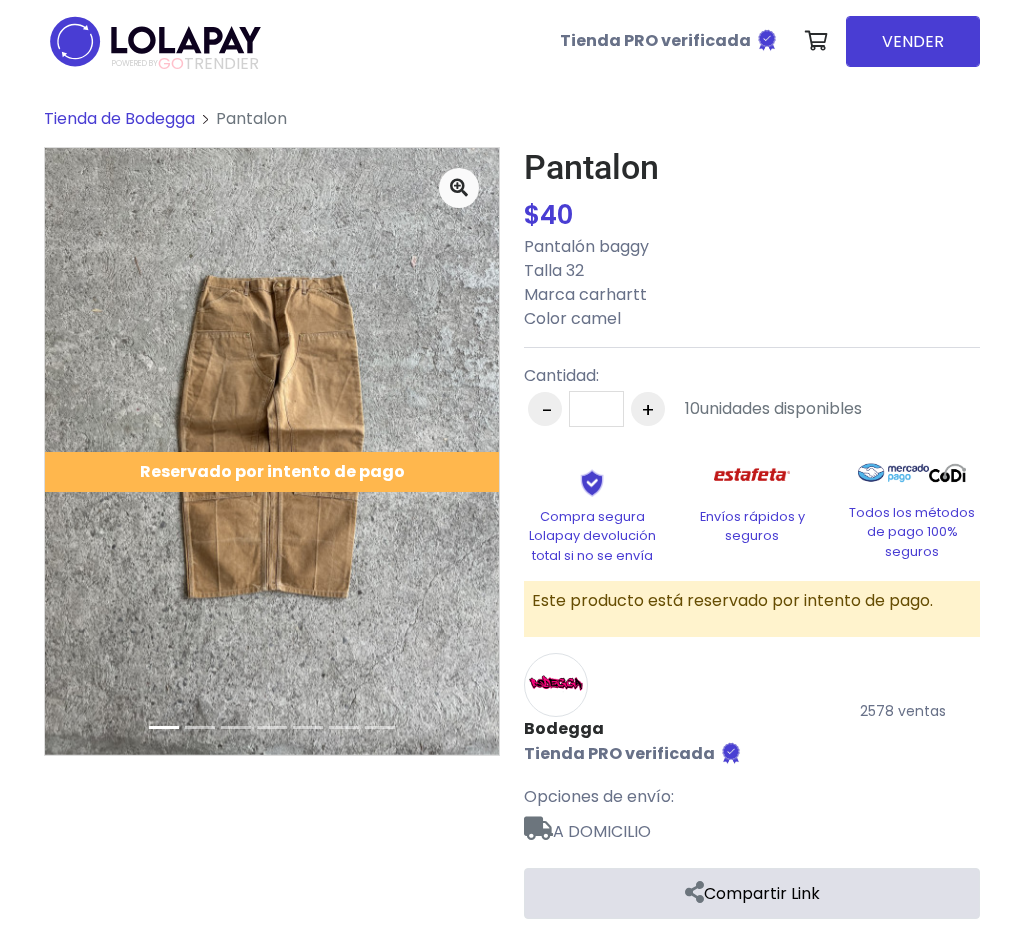 click on "Pantalon" at bounding box center (241, 119) 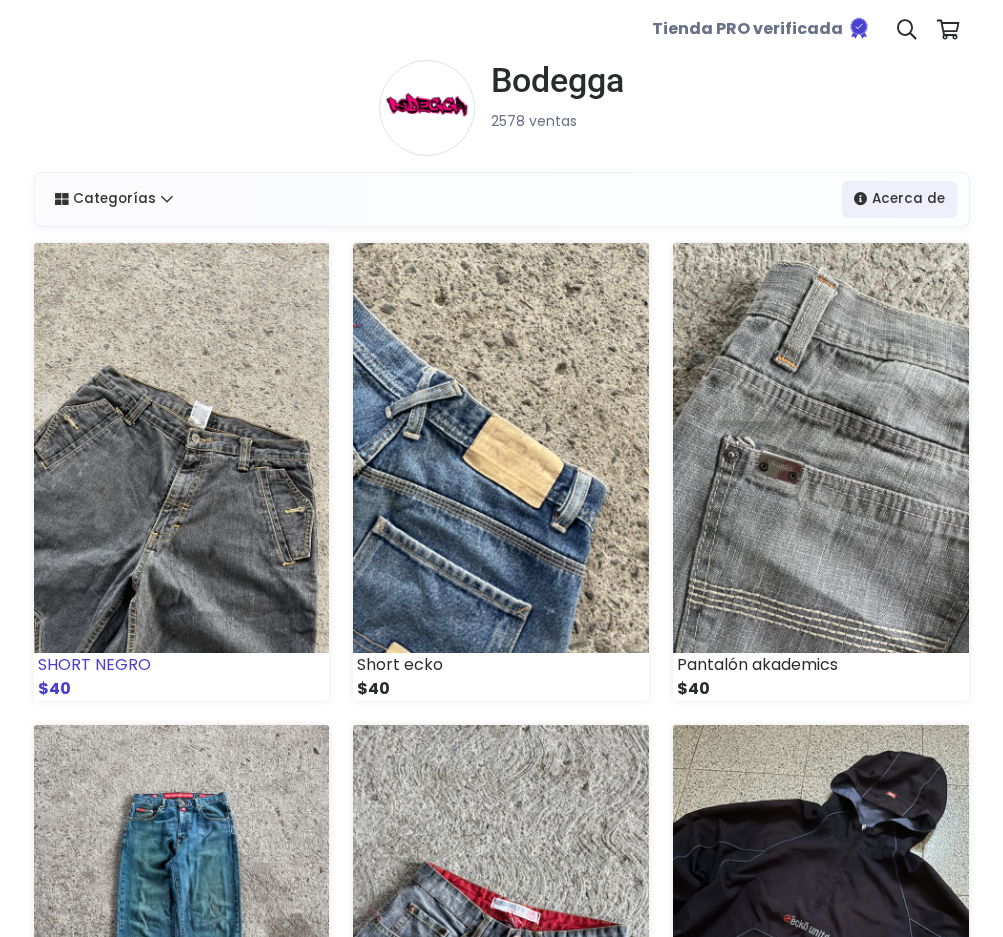 scroll, scrollTop: 0, scrollLeft: 0, axis: both 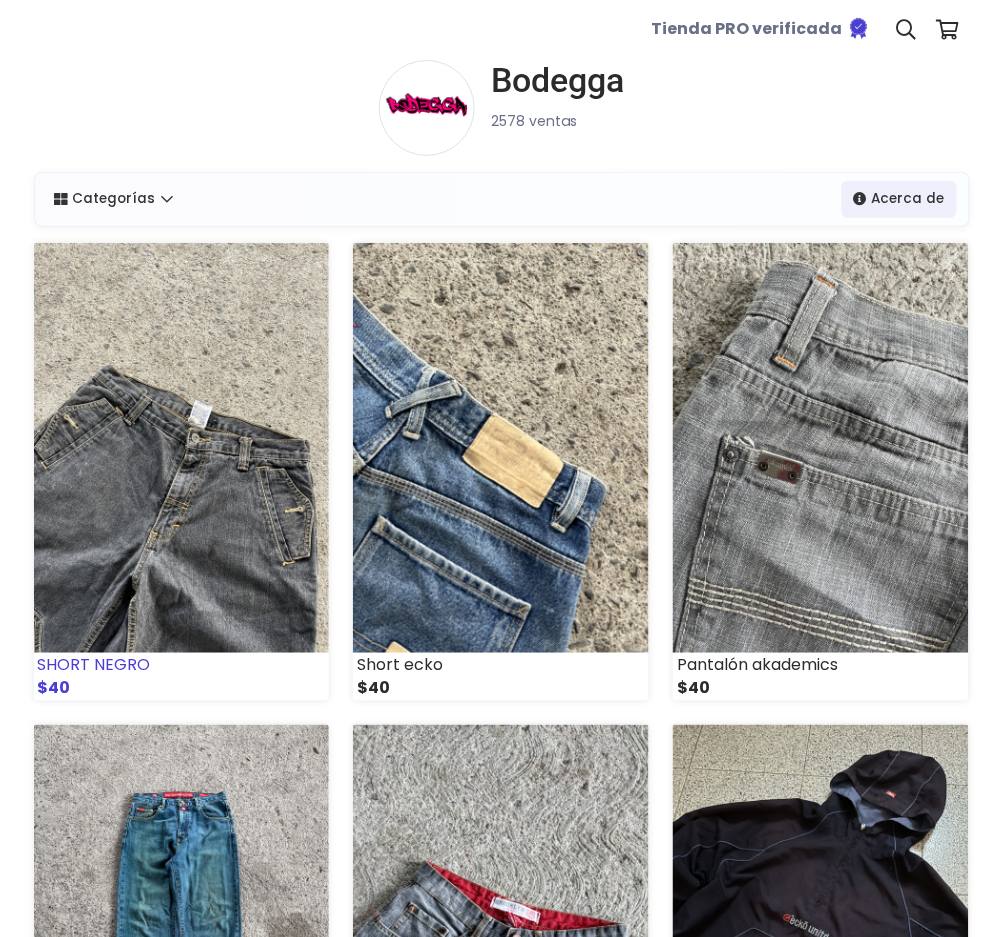 click at bounding box center (182, 448) 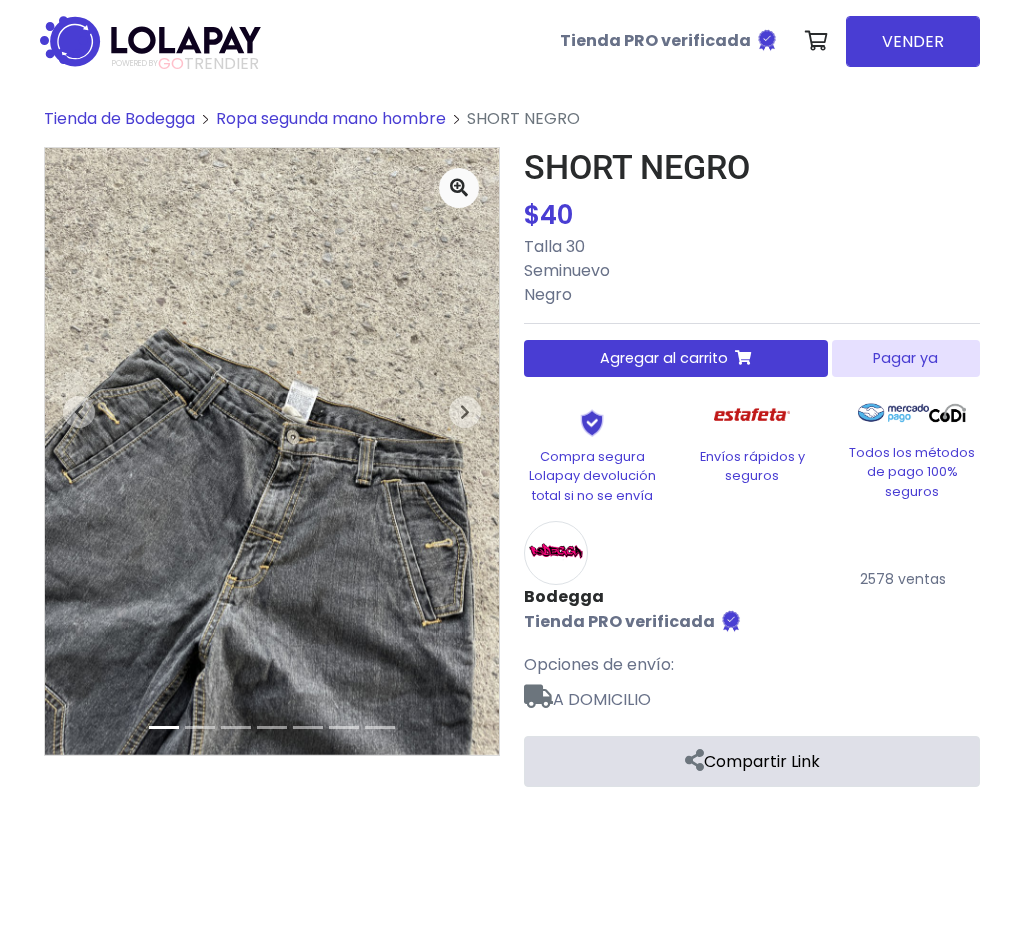 scroll, scrollTop: 0, scrollLeft: 0, axis: both 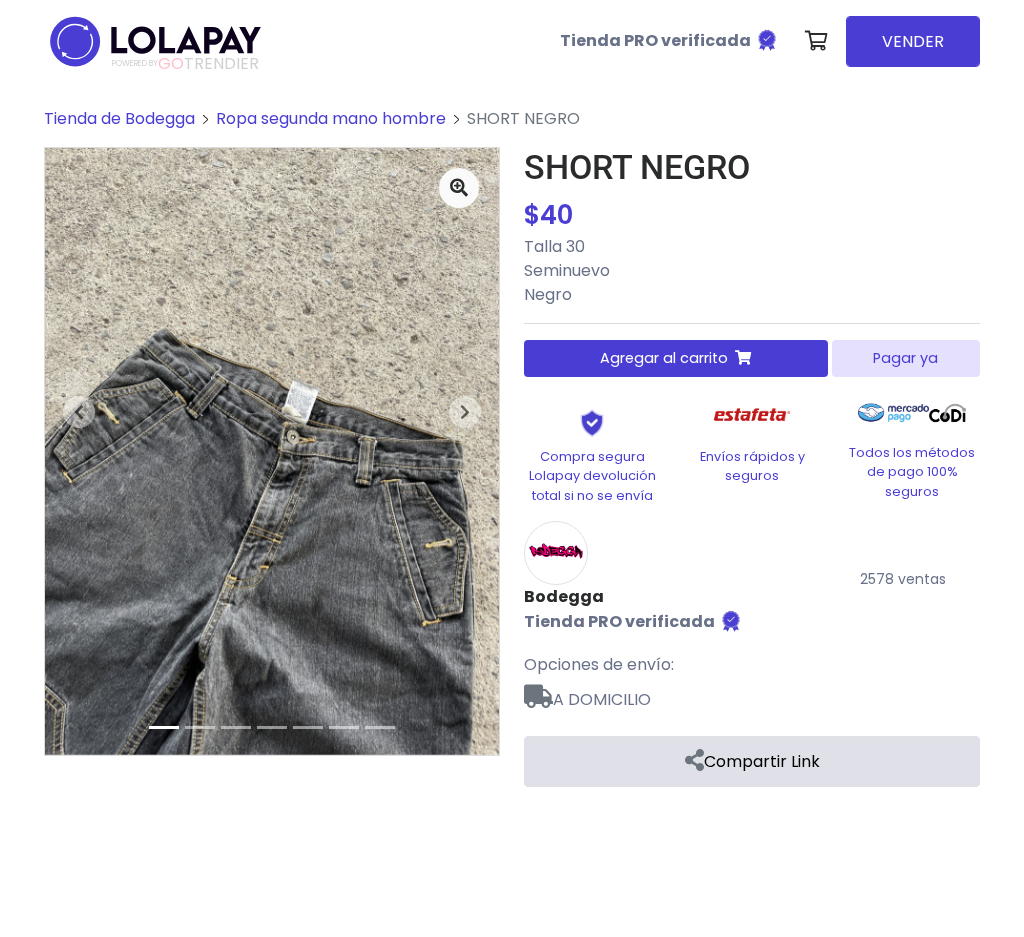 click on "Pagar ya" at bounding box center (906, 358) 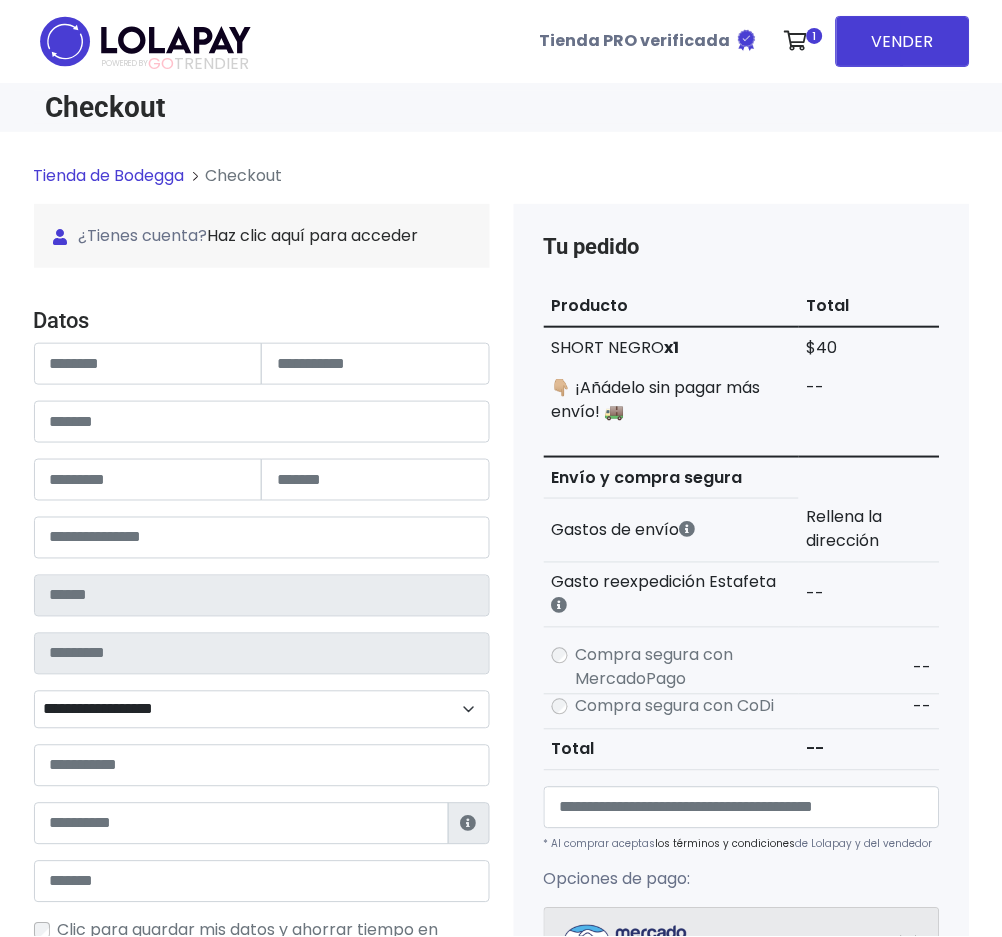 scroll, scrollTop: 0, scrollLeft: 0, axis: both 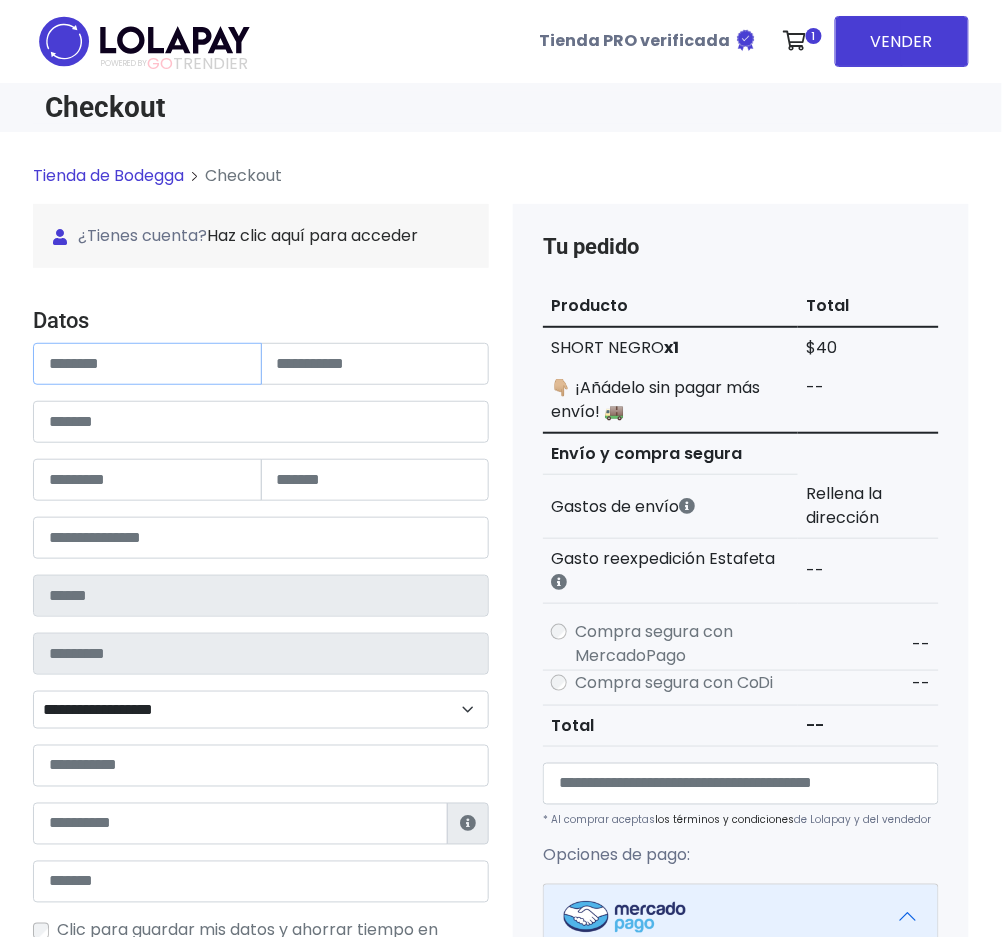 click at bounding box center [147, 364] 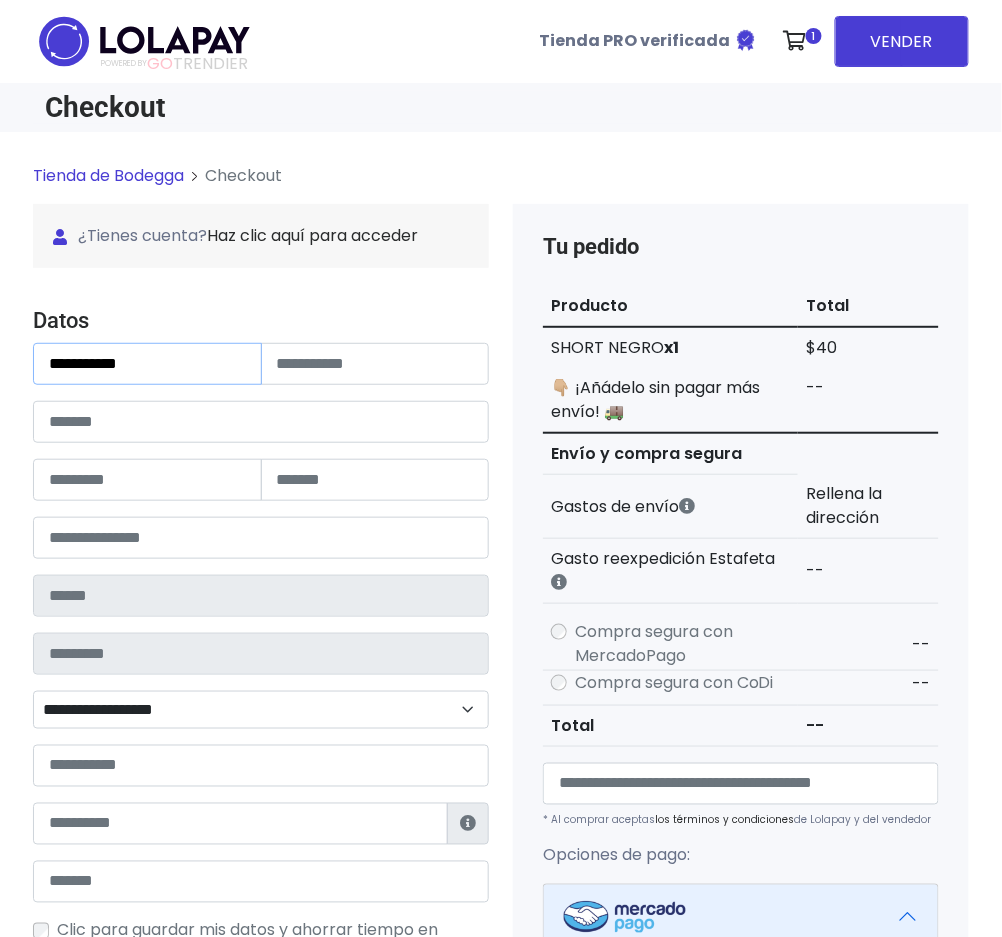 type on "**********" 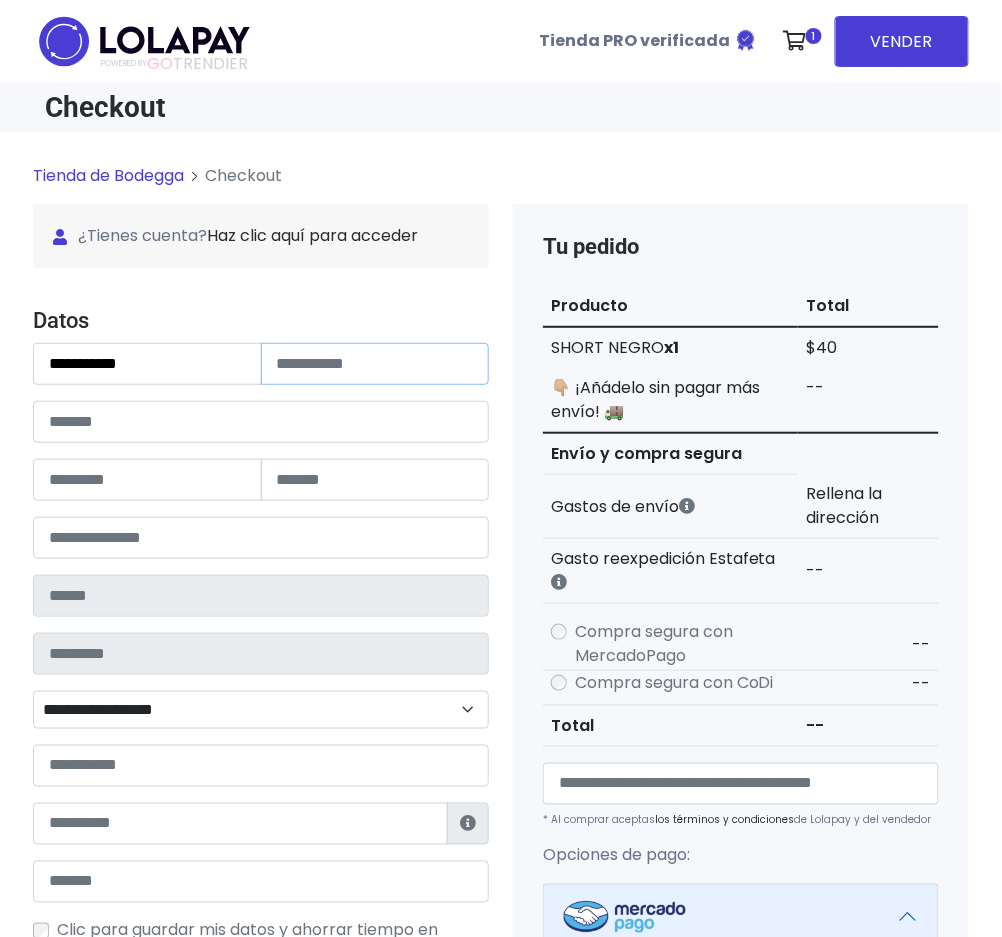 drag, startPoint x: 340, startPoint y: 366, endPoint x: 323, endPoint y: 374, distance: 18.788294 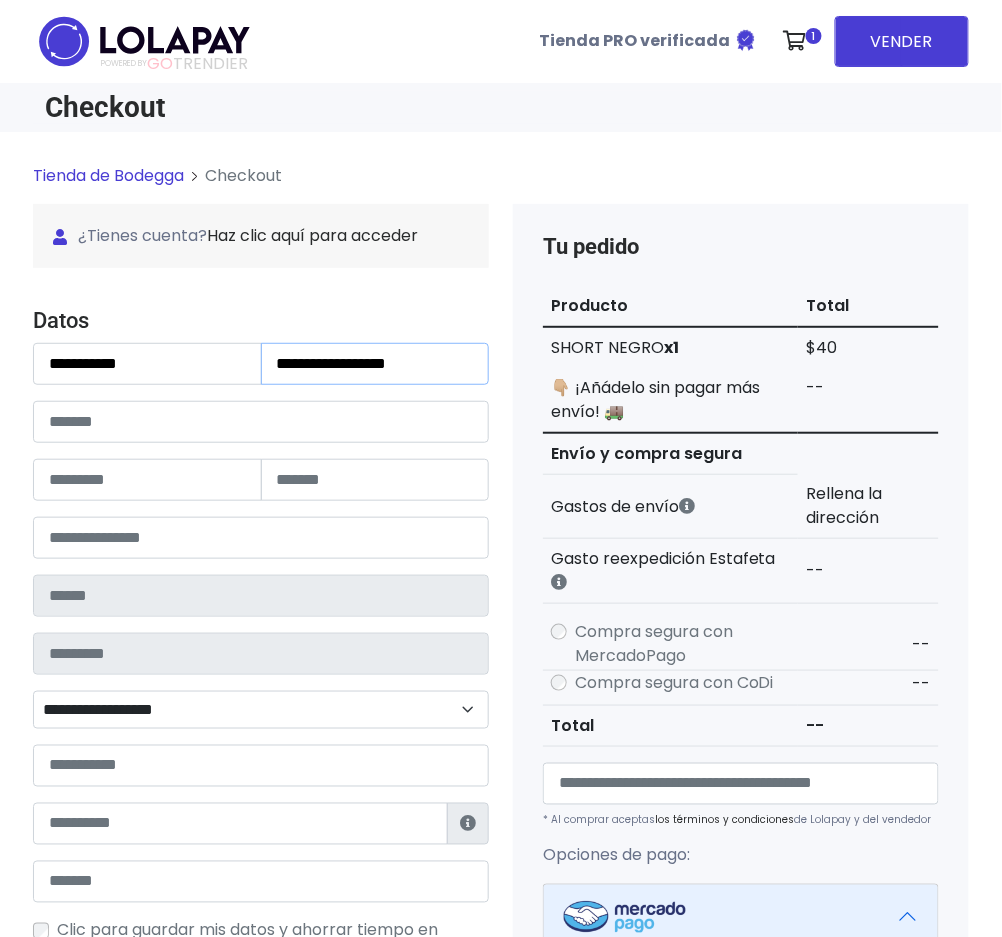 type on "**********" 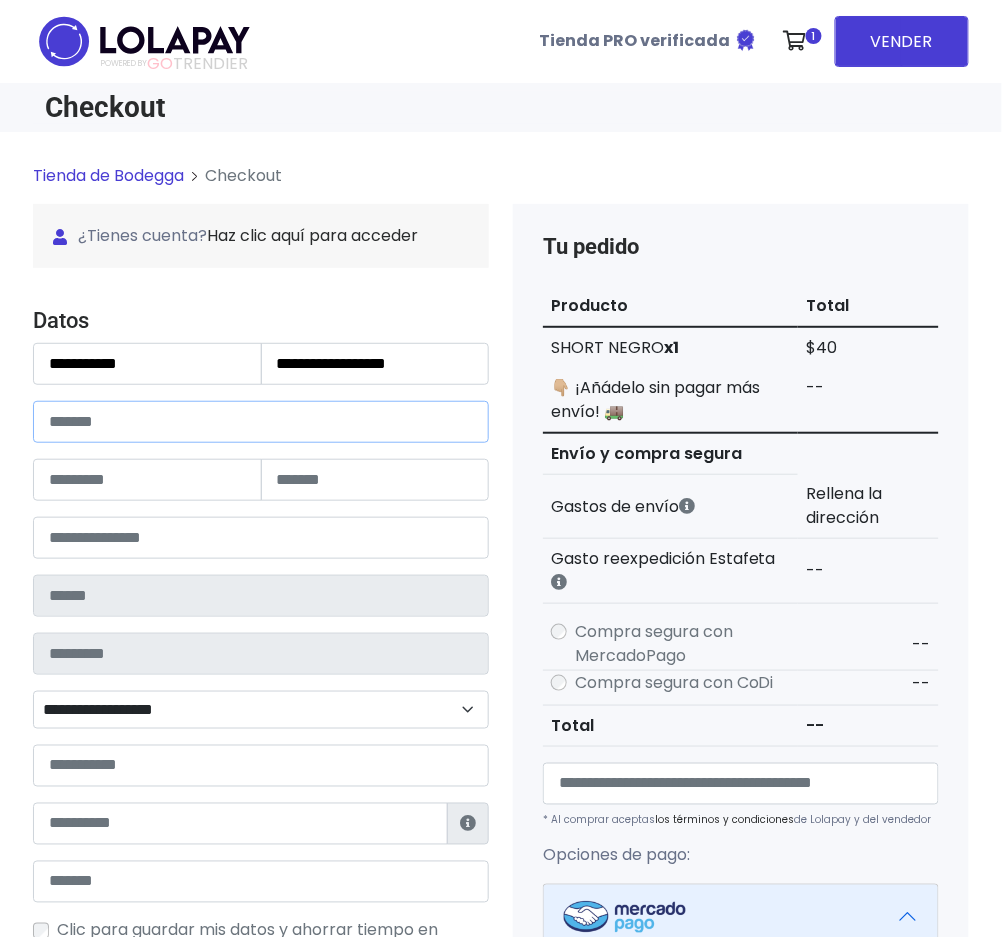 drag, startPoint x: 151, startPoint y: 414, endPoint x: 1, endPoint y: 473, distance: 161.18623 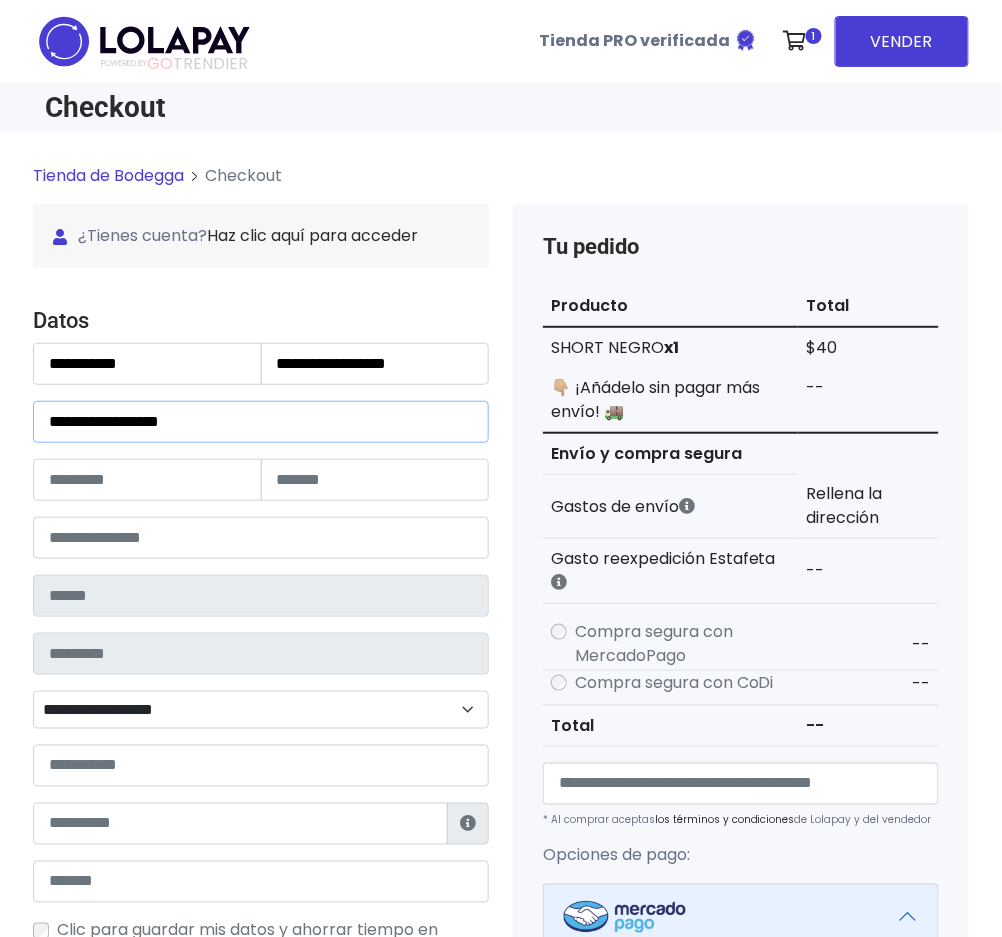 type on "**********" 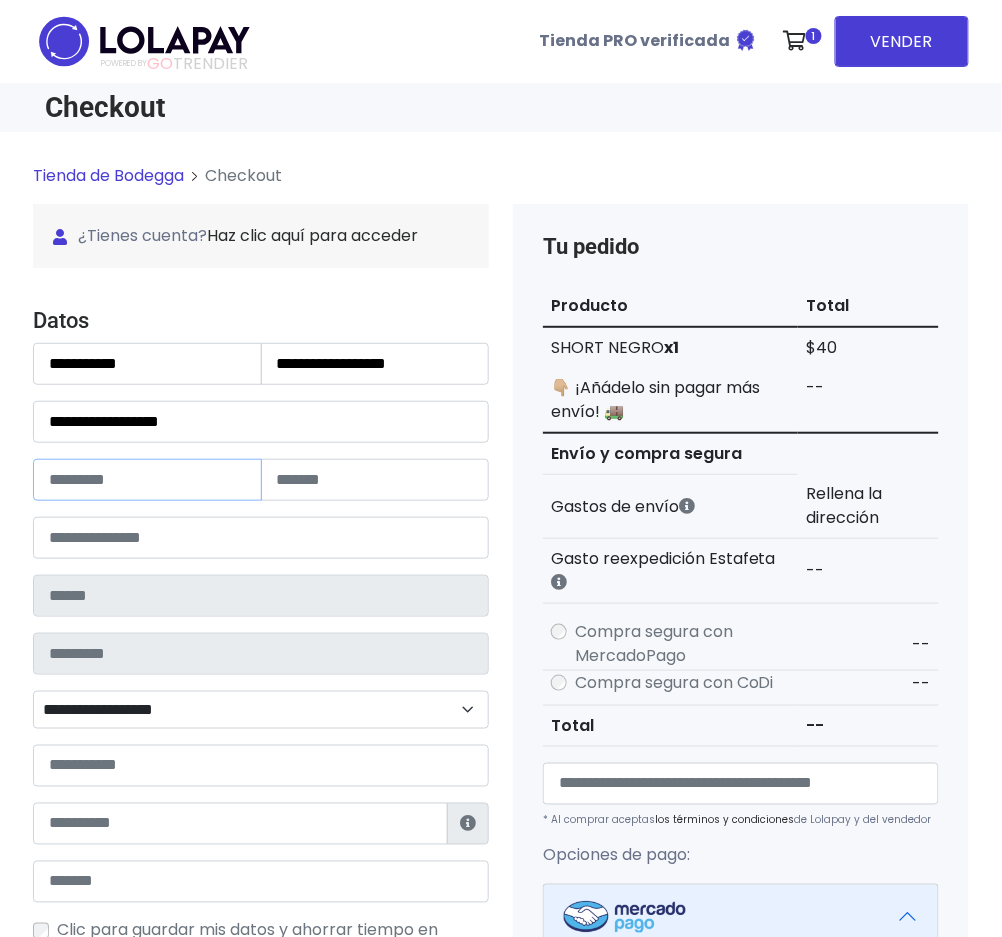click at bounding box center [147, 480] 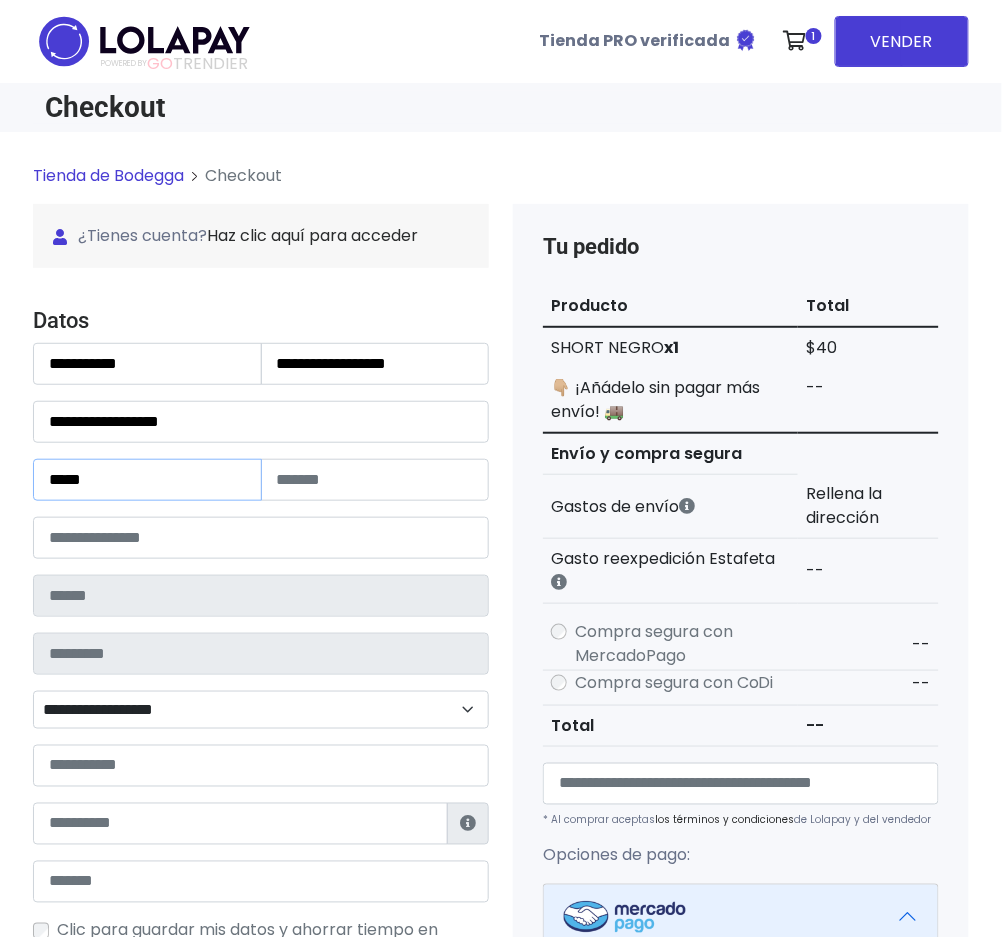 type on "****" 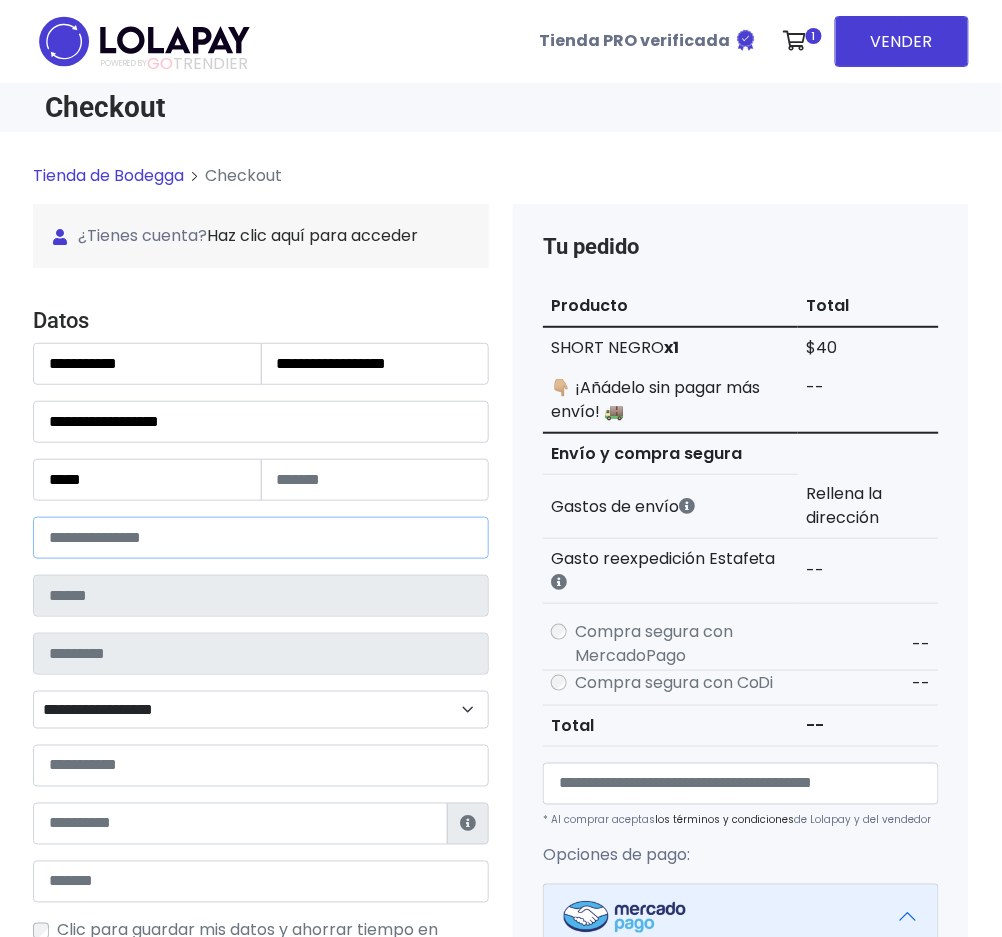 click at bounding box center (261, 538) 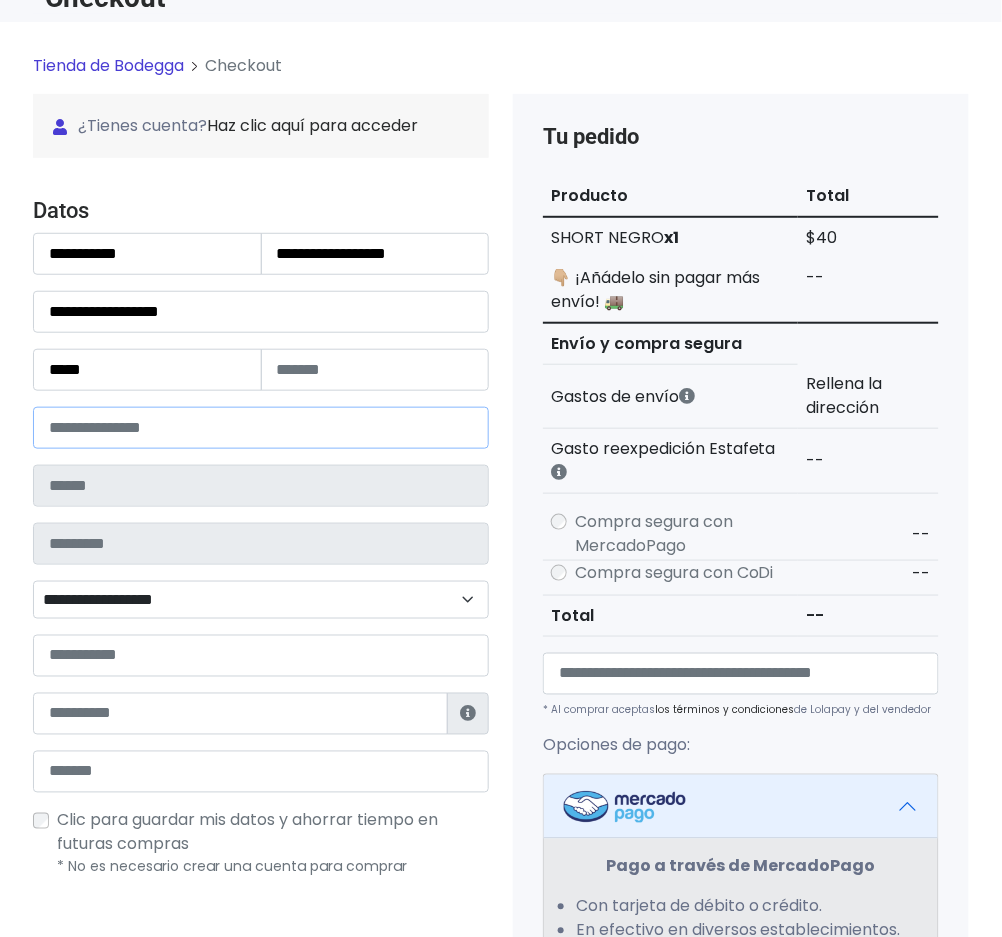 scroll, scrollTop: 266, scrollLeft: 0, axis: vertical 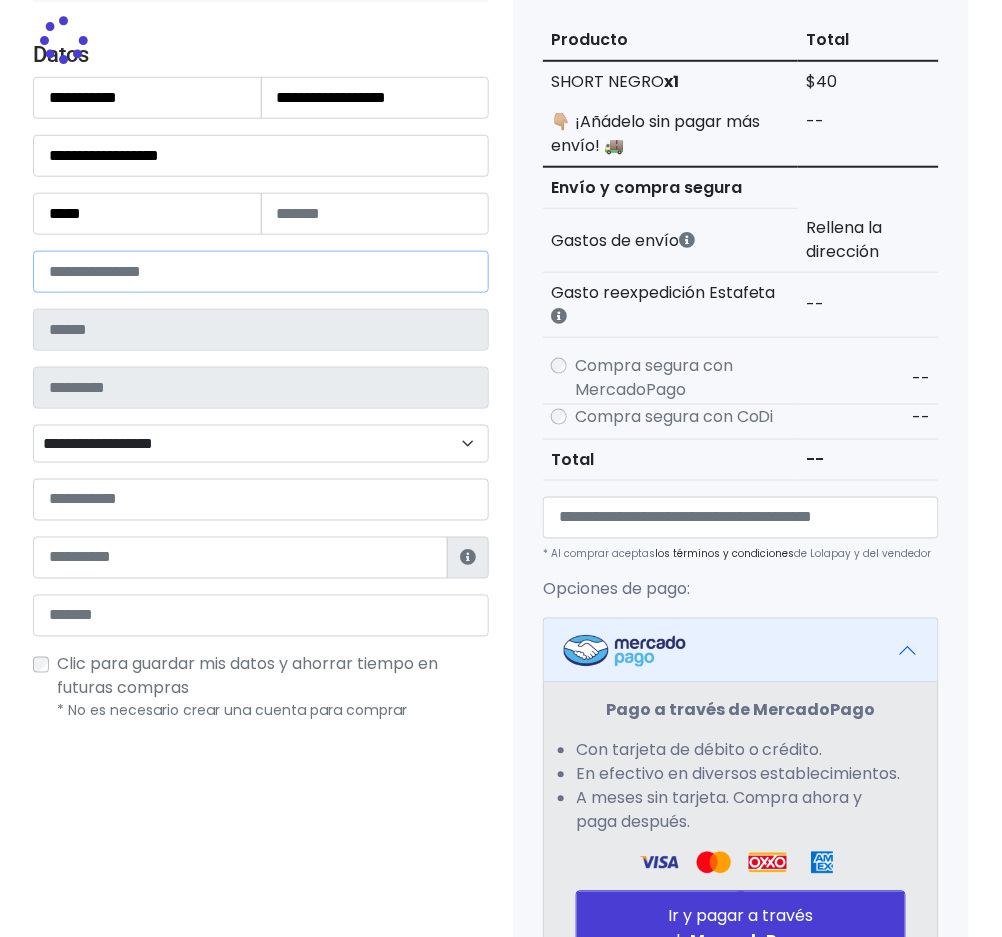 type on "*********" 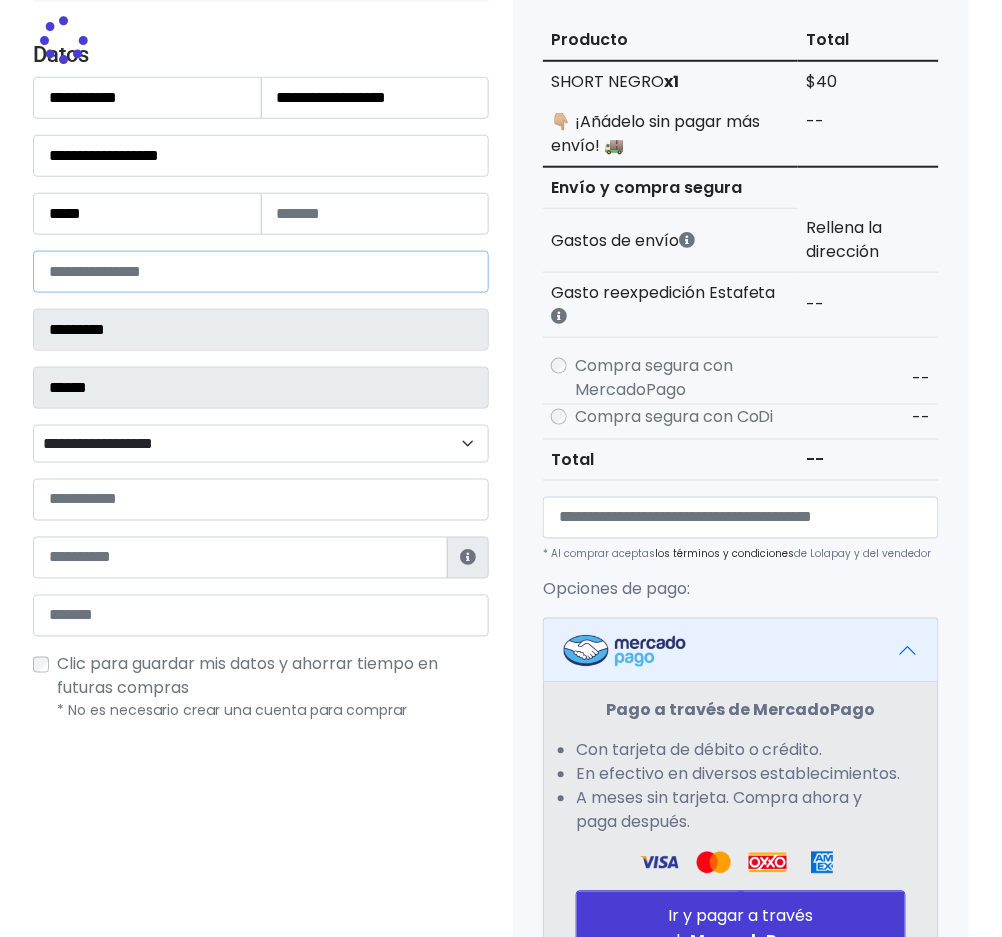 select 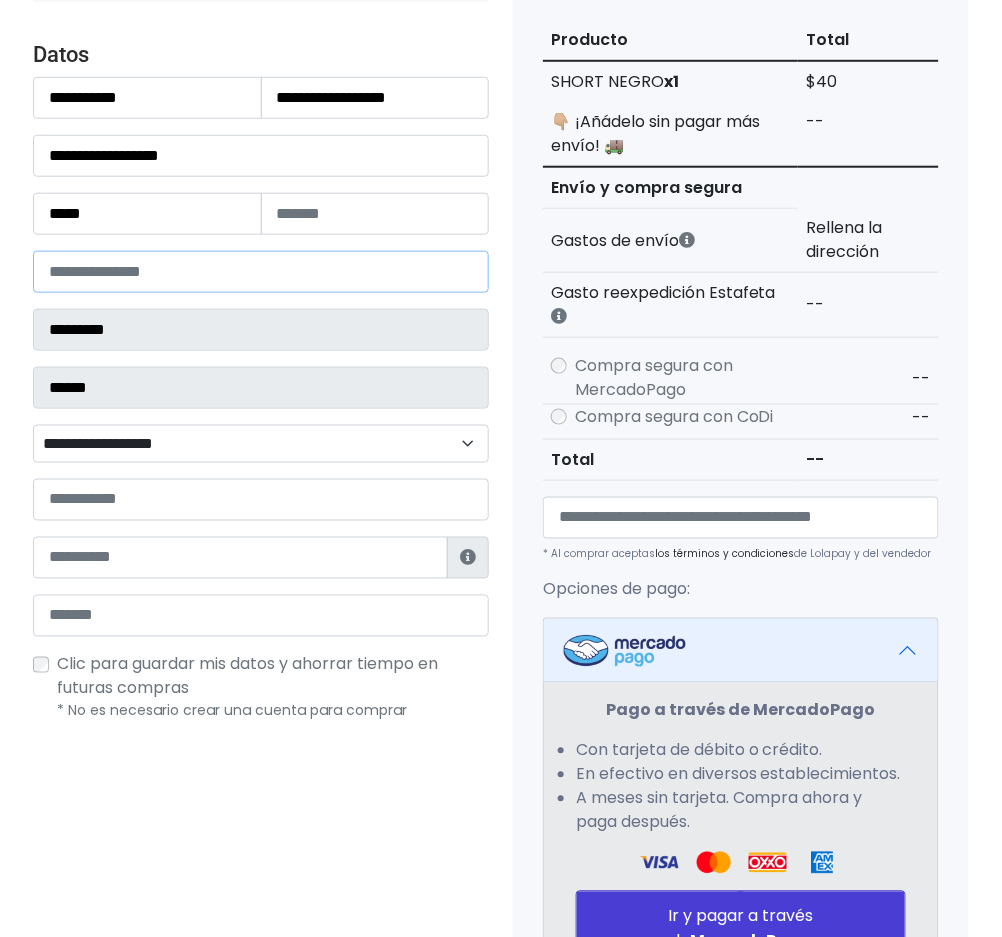 type on "*****" 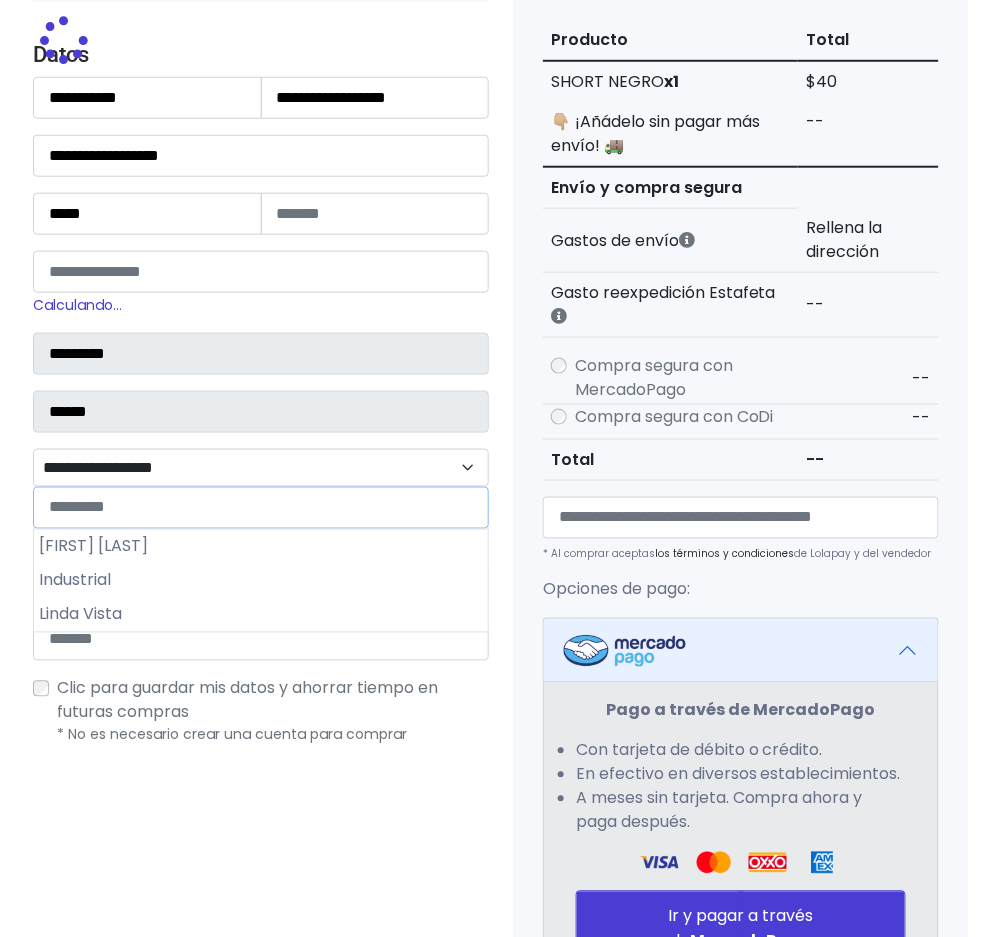 click on "**********" at bounding box center (261, 468) 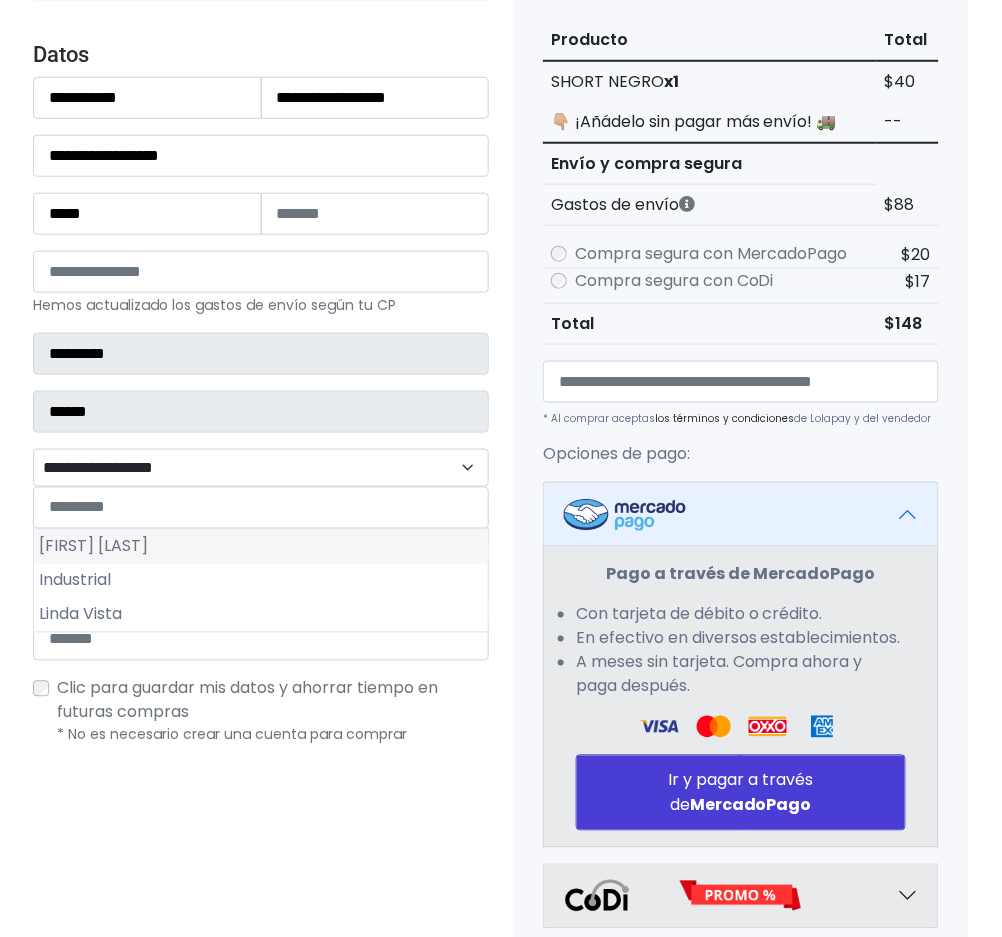 click on "Benito Juárez" at bounding box center (261, 547) 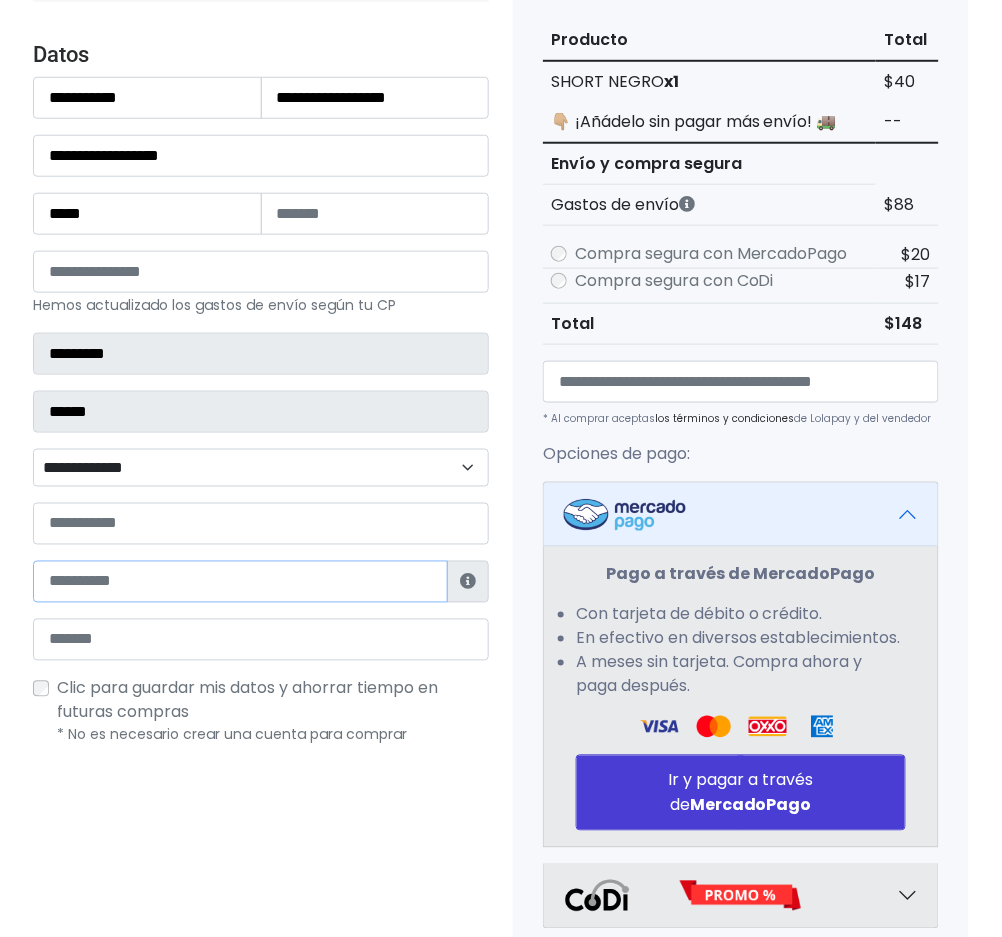 click at bounding box center [240, 582] 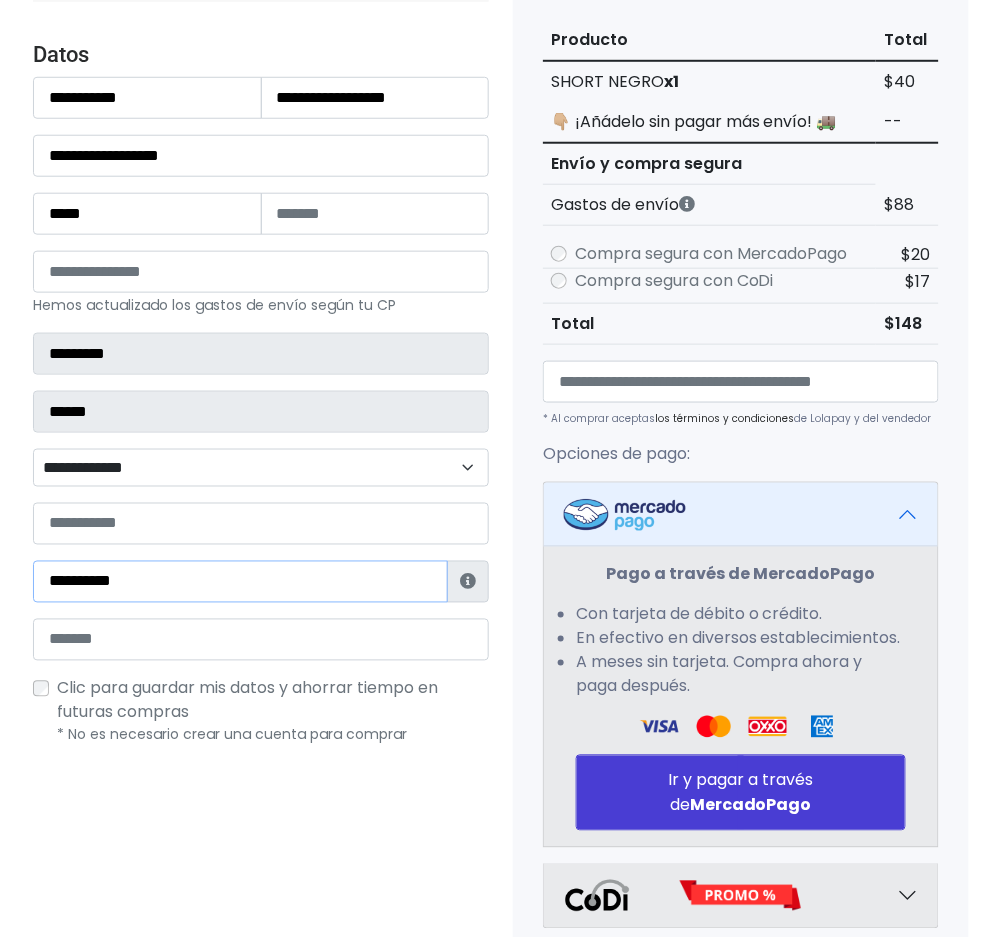 type on "**********" 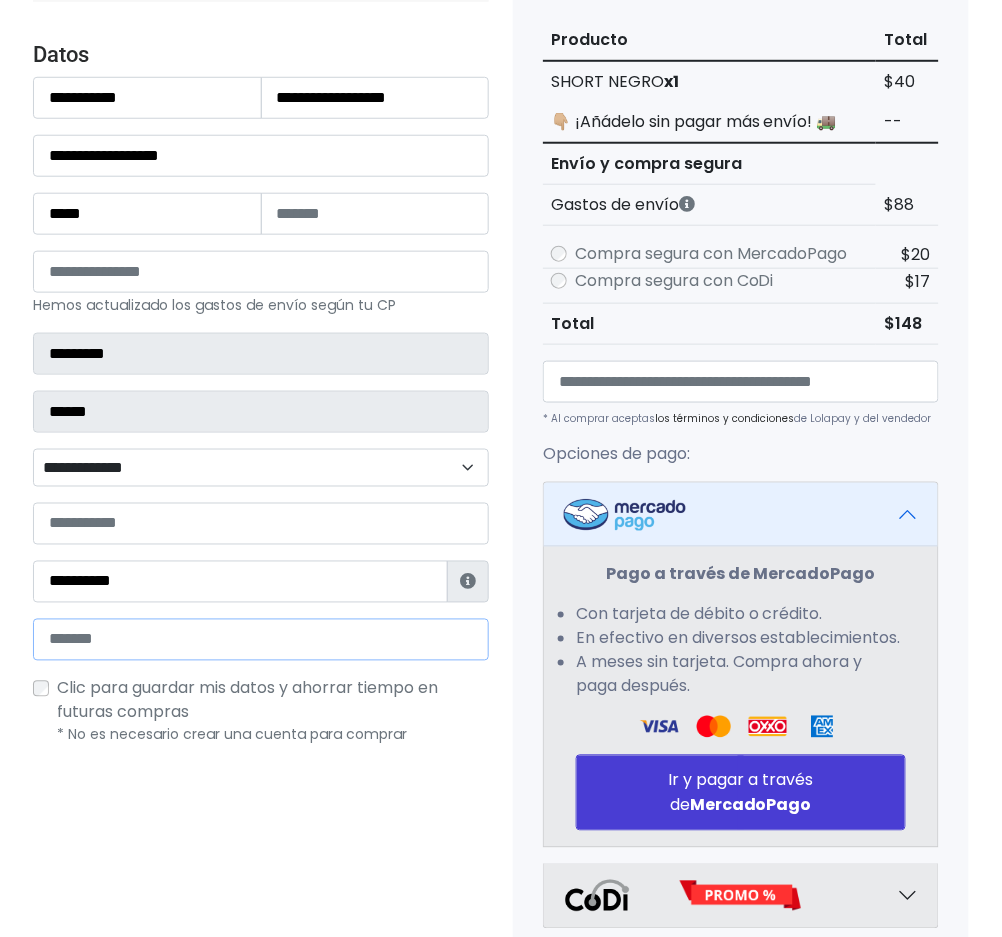 click at bounding box center [261, 640] 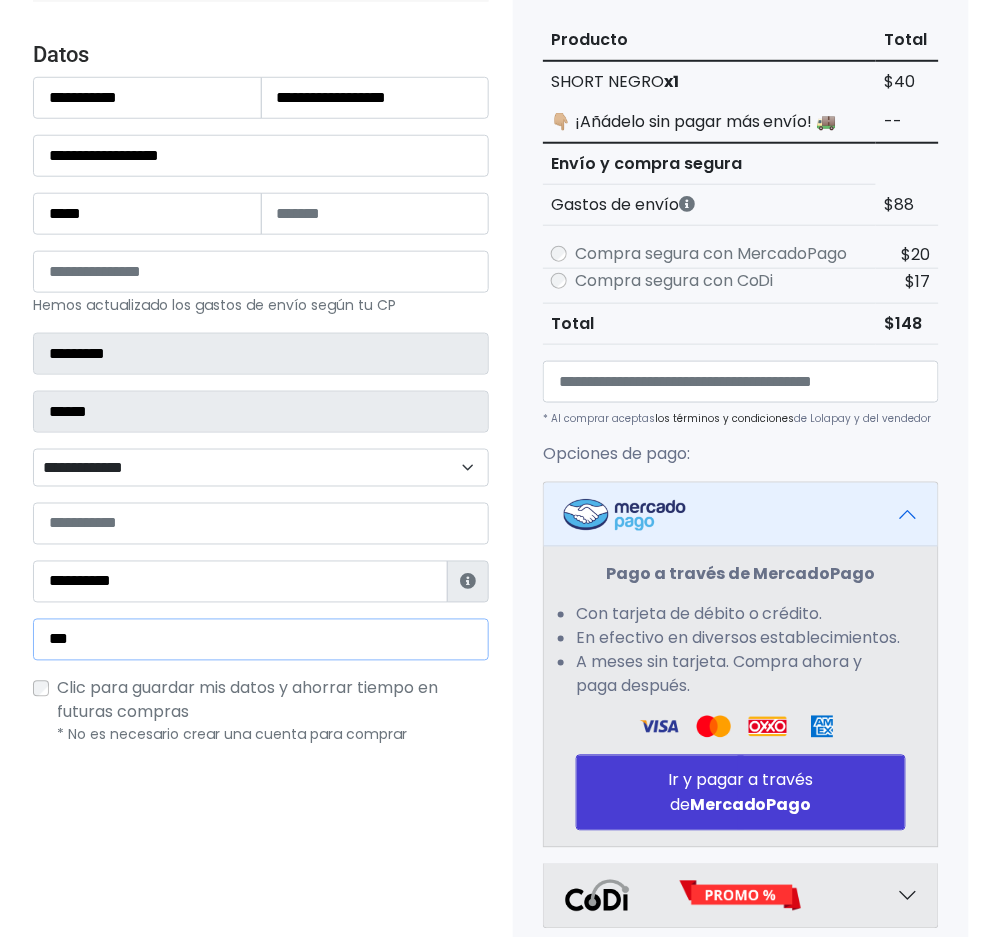 type on "**********" 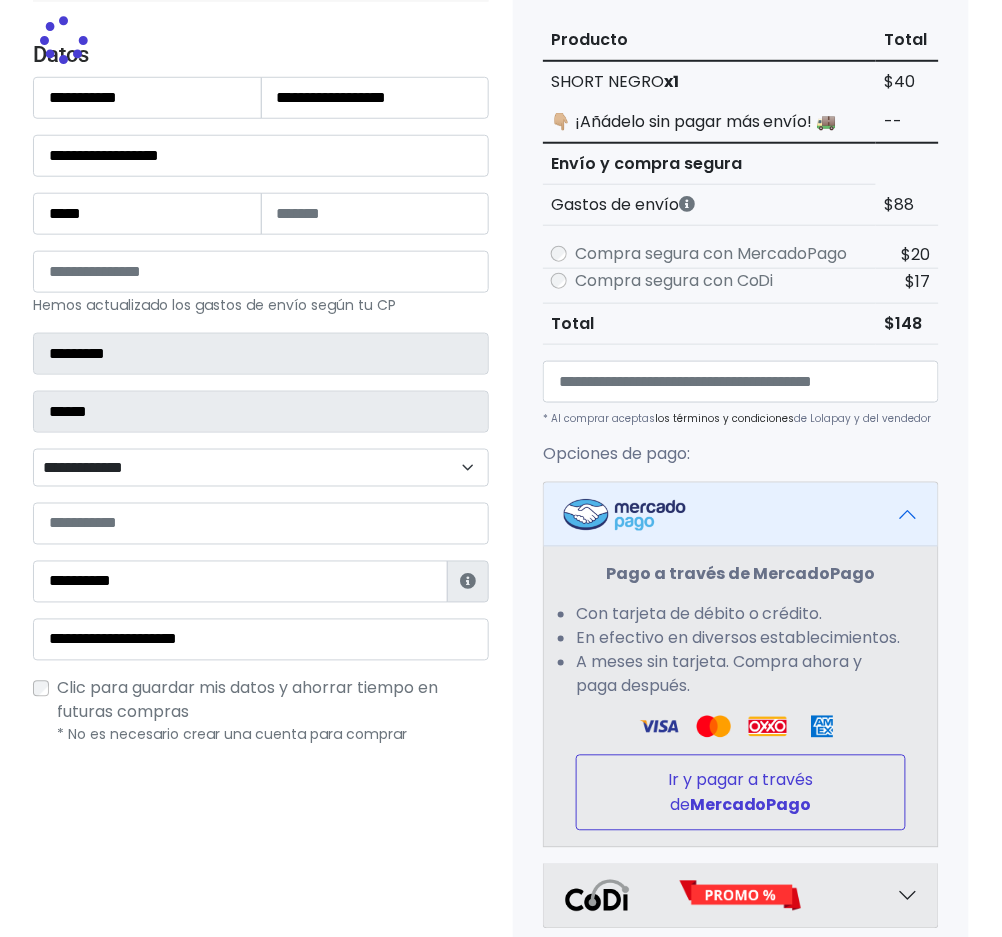 click on "Ir y pagar a través de  MercadoPago" at bounding box center (741, 793) 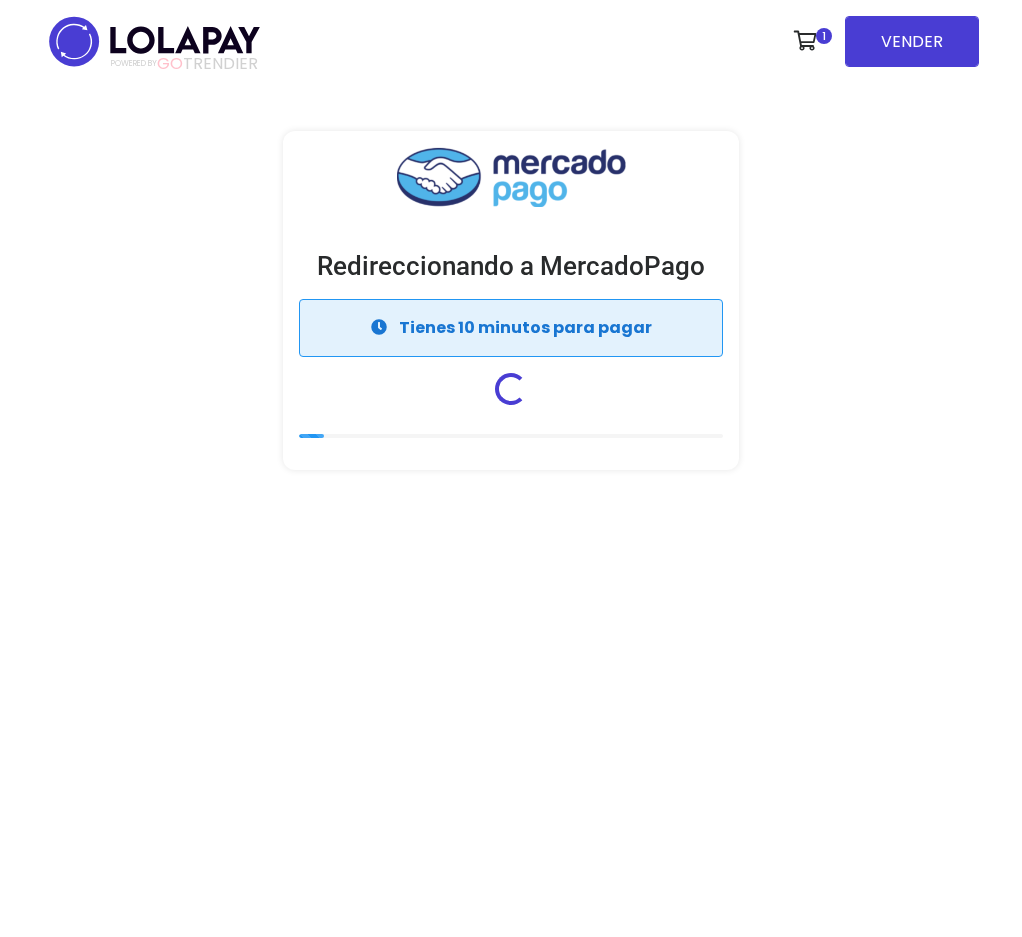 scroll, scrollTop: 0, scrollLeft: 0, axis: both 